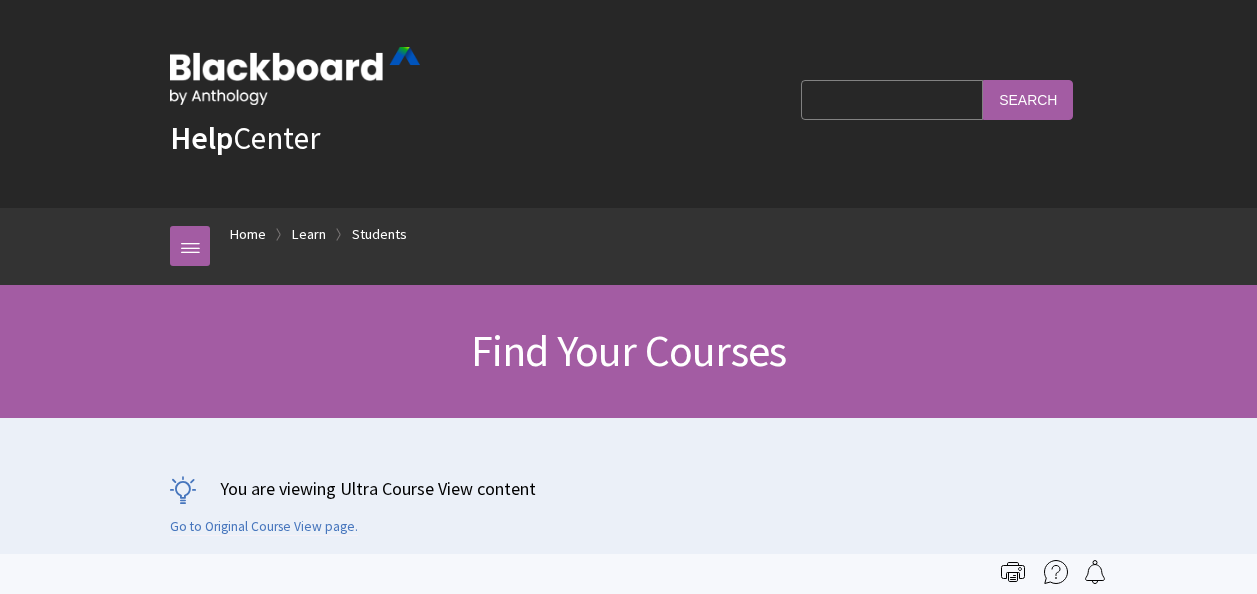 scroll, scrollTop: 0, scrollLeft: 0, axis: both 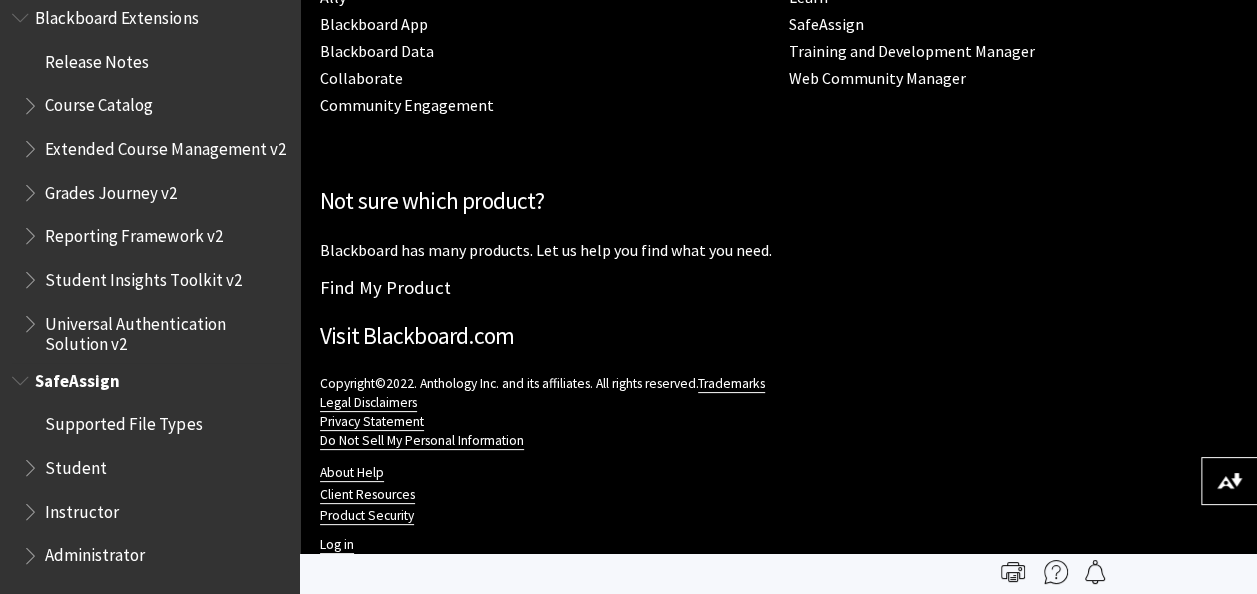 click on "Student" at bounding box center [155, 468] 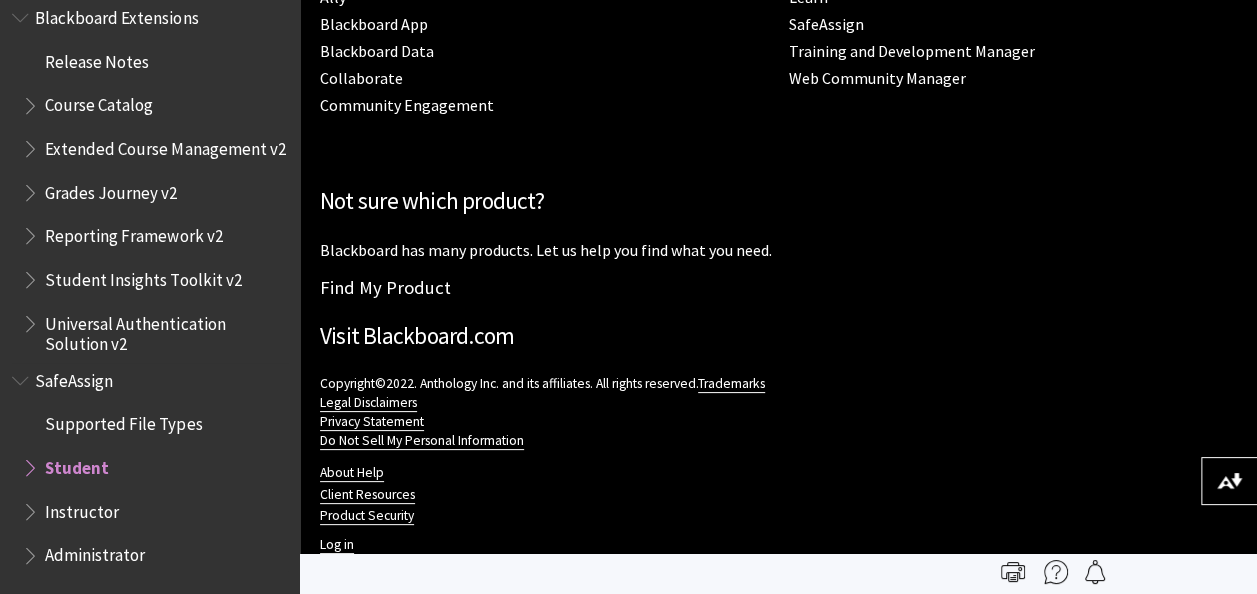 click on "Student" at bounding box center (77, 464) 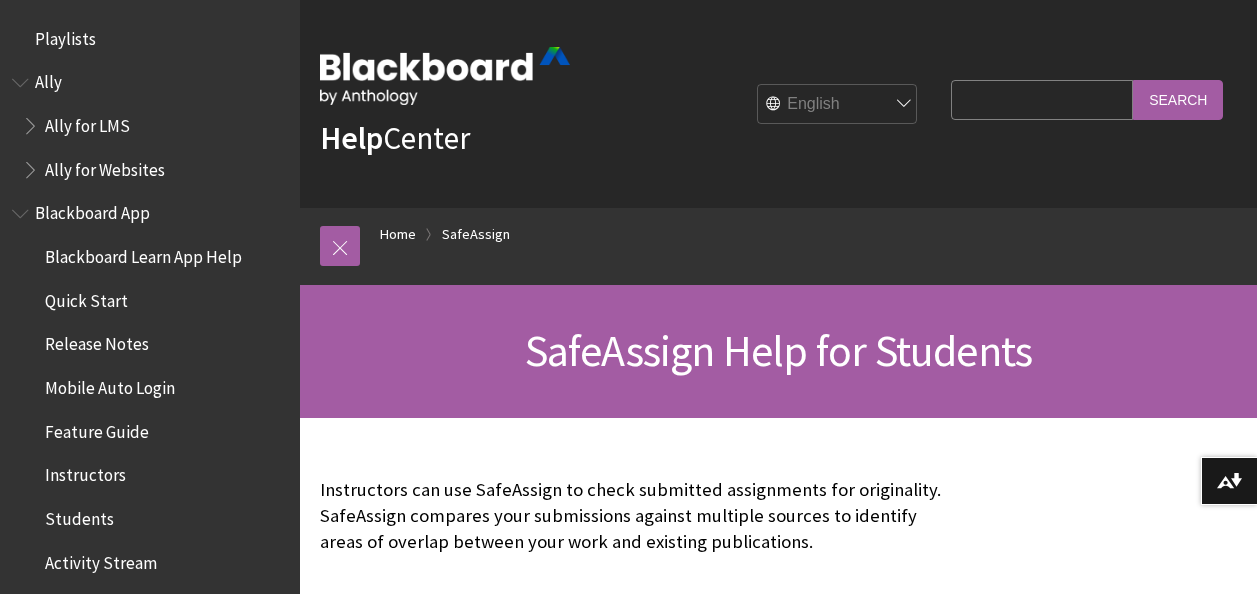 scroll, scrollTop: 0, scrollLeft: 0, axis: both 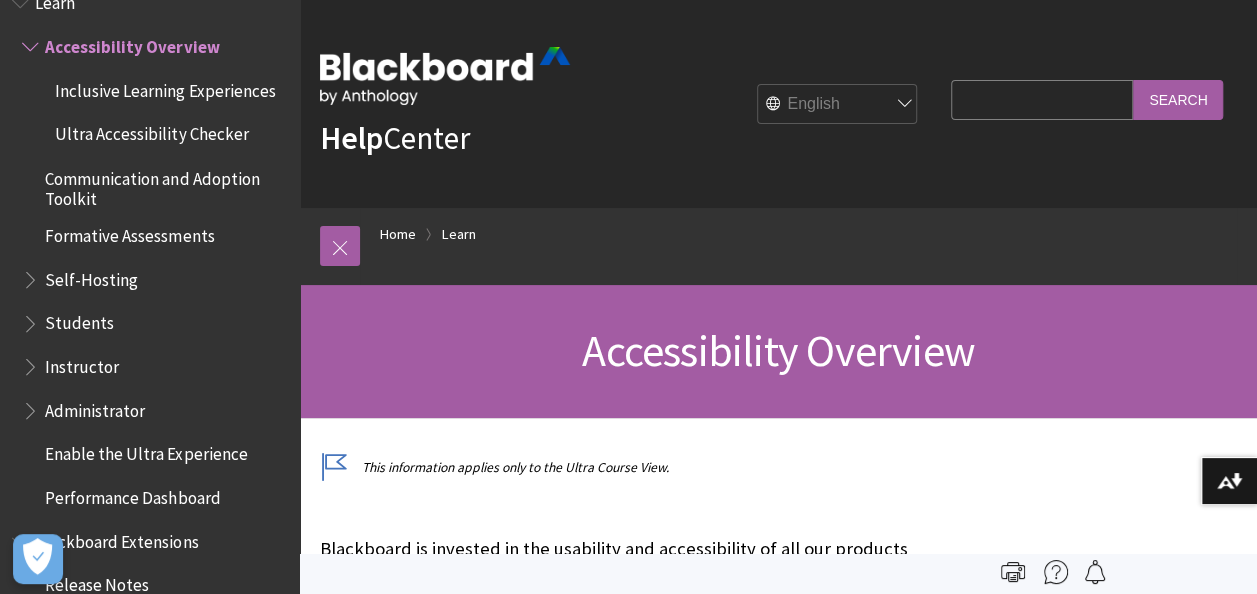 click on "Search Query" at bounding box center [1042, 99] 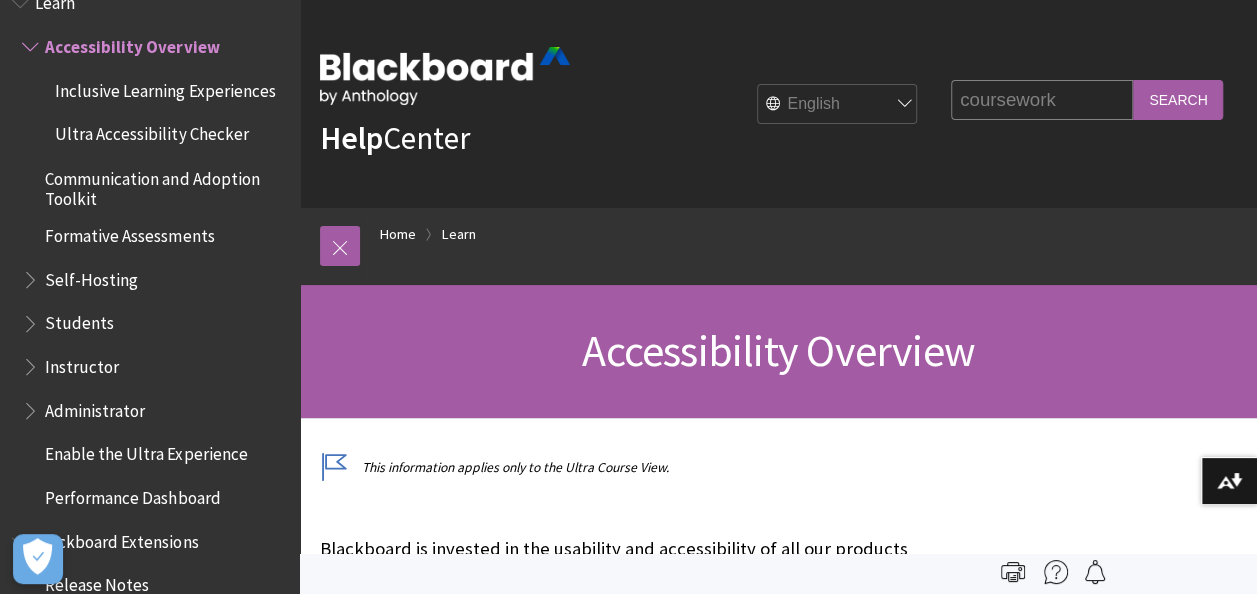 type on "coursework" 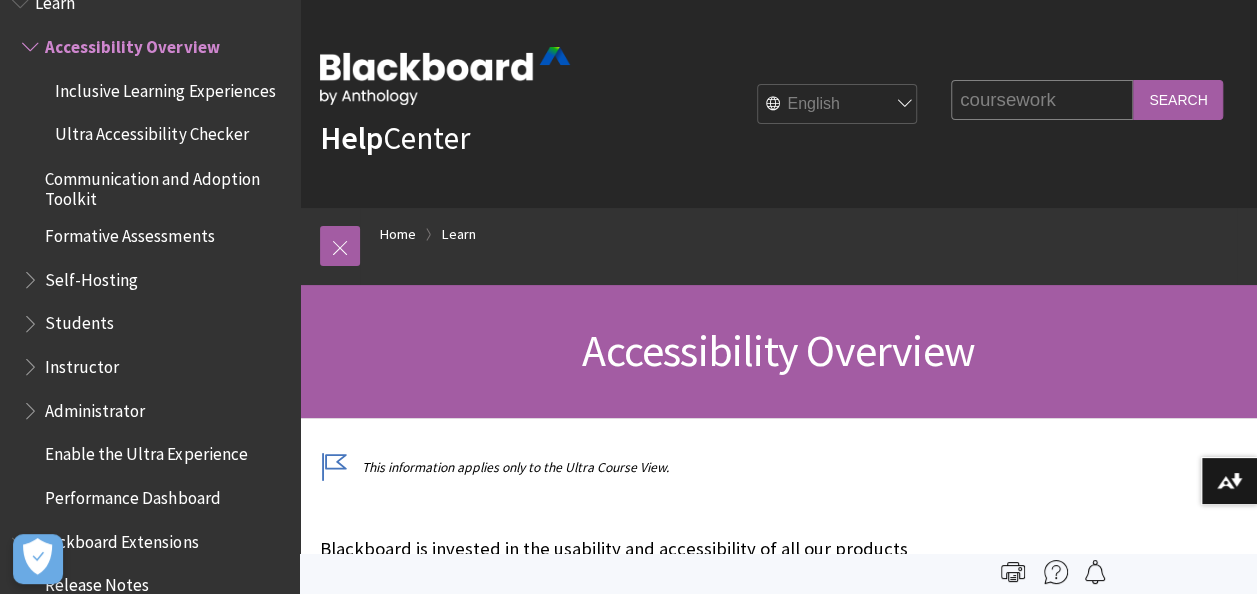 click on "Search" at bounding box center (1178, 99) 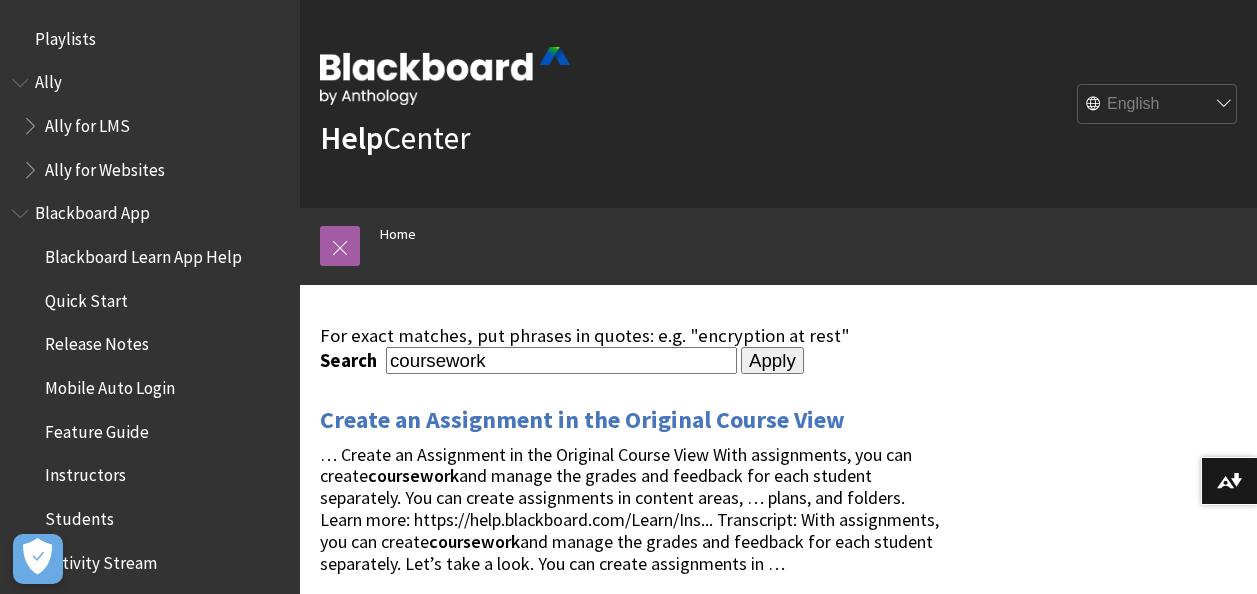 scroll, scrollTop: 0, scrollLeft: 0, axis: both 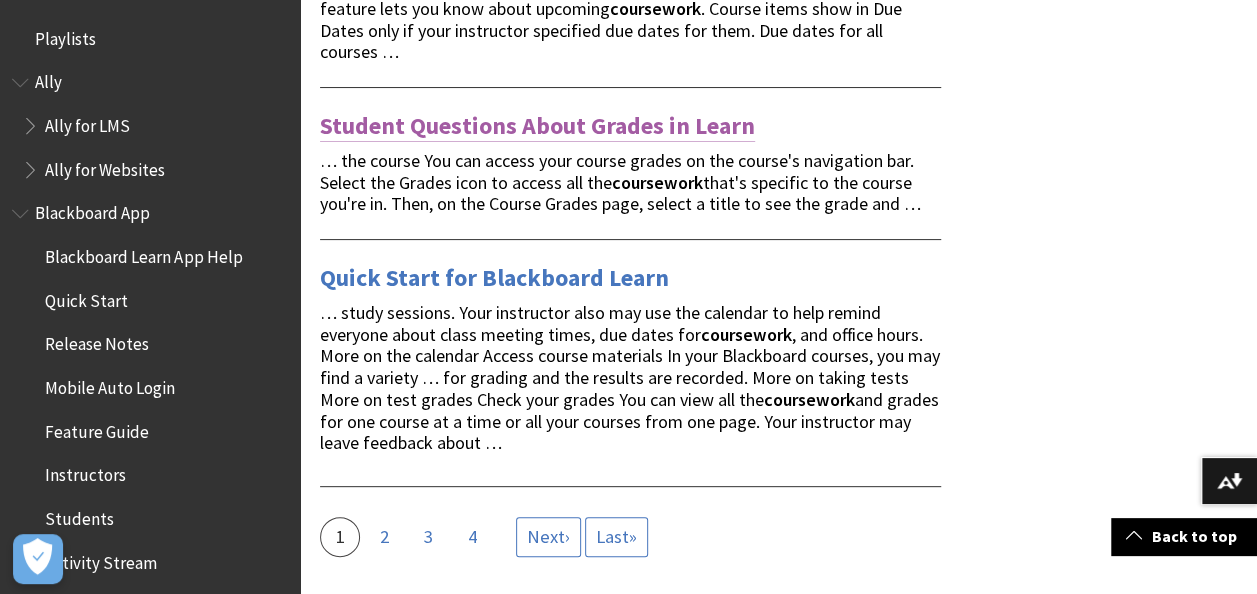 click on "Student Questions About Grades in Learn" at bounding box center (537, 126) 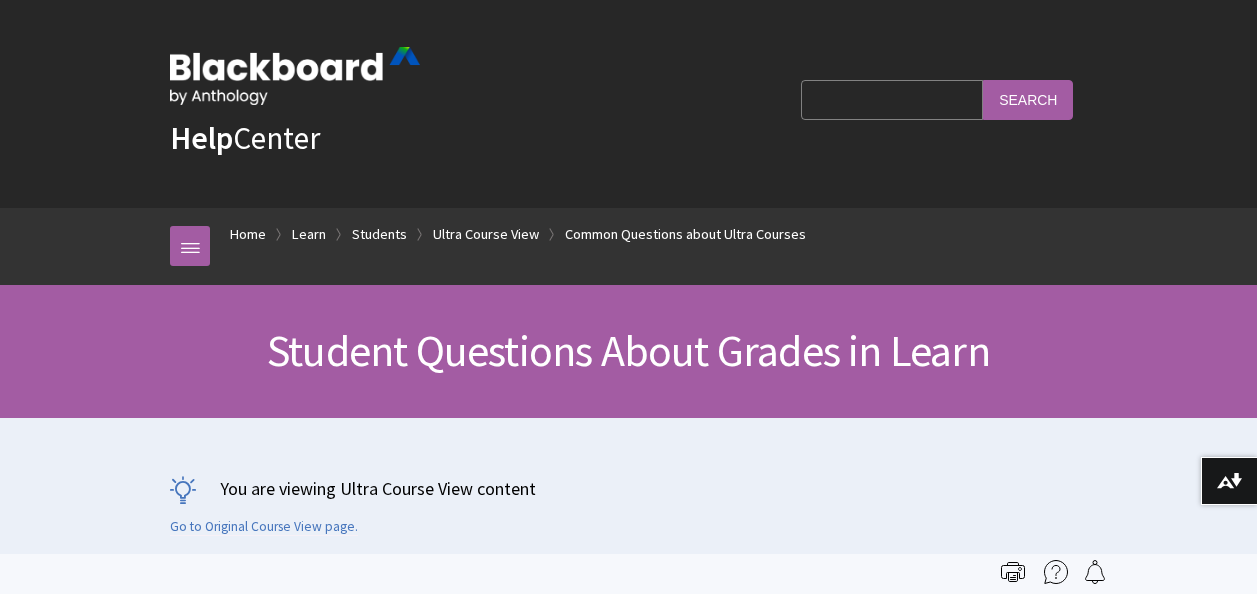 scroll, scrollTop: 0, scrollLeft: 0, axis: both 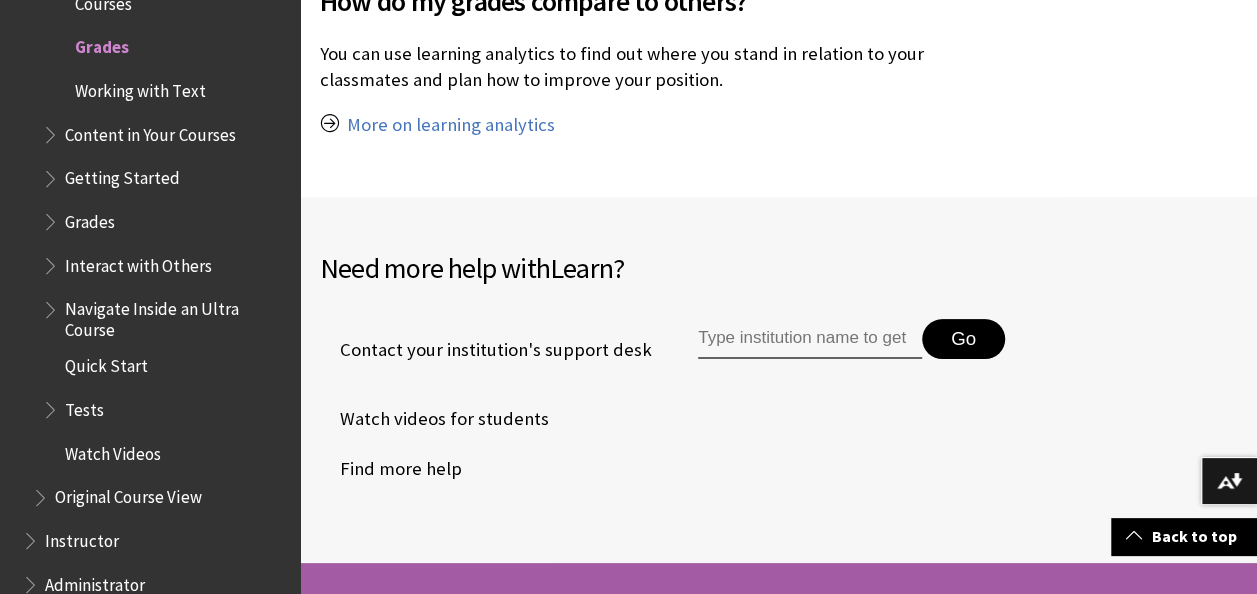 click at bounding box center (810, 339) 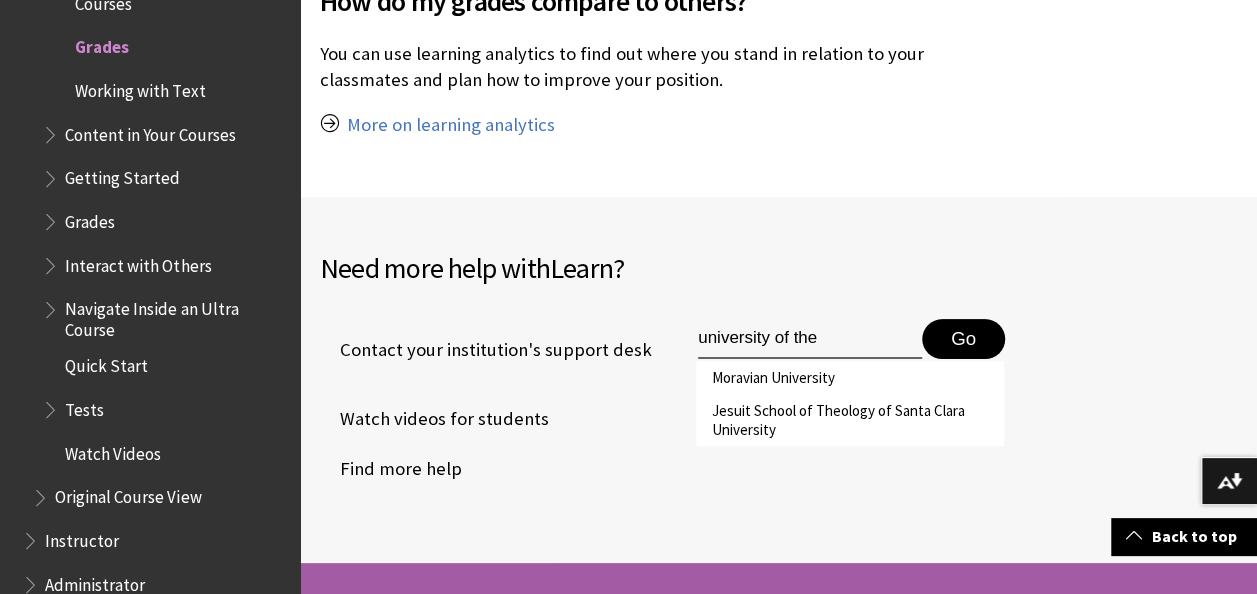 type on "university of the" 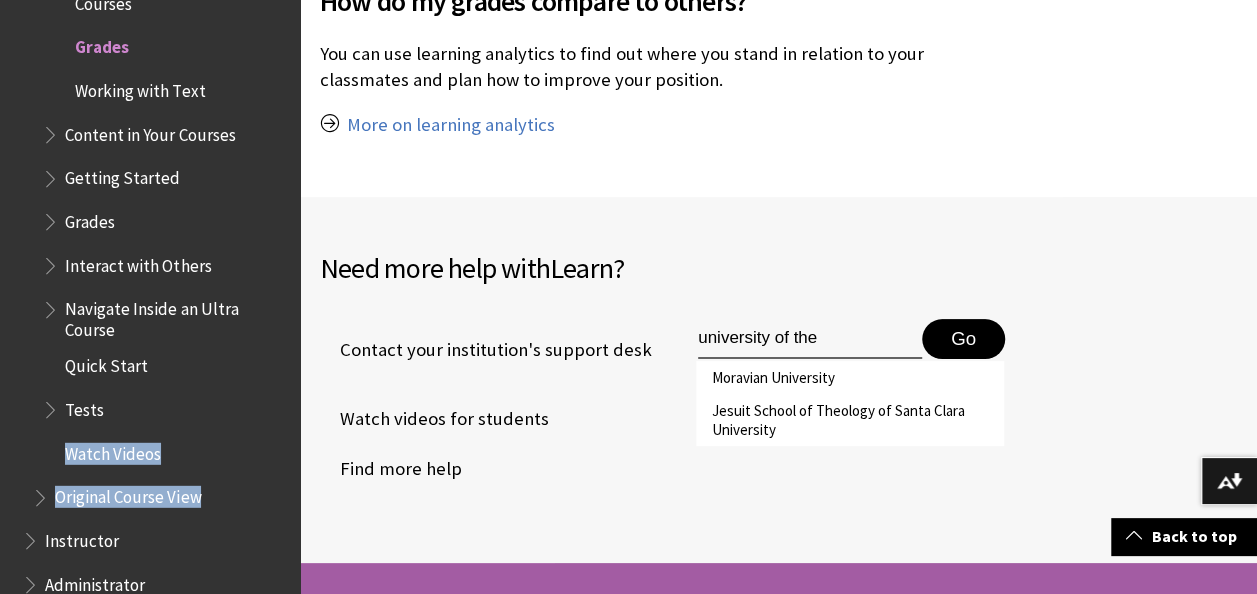 drag, startPoint x: 284, startPoint y: 421, endPoint x: 286, endPoint y: 506, distance: 85.02353 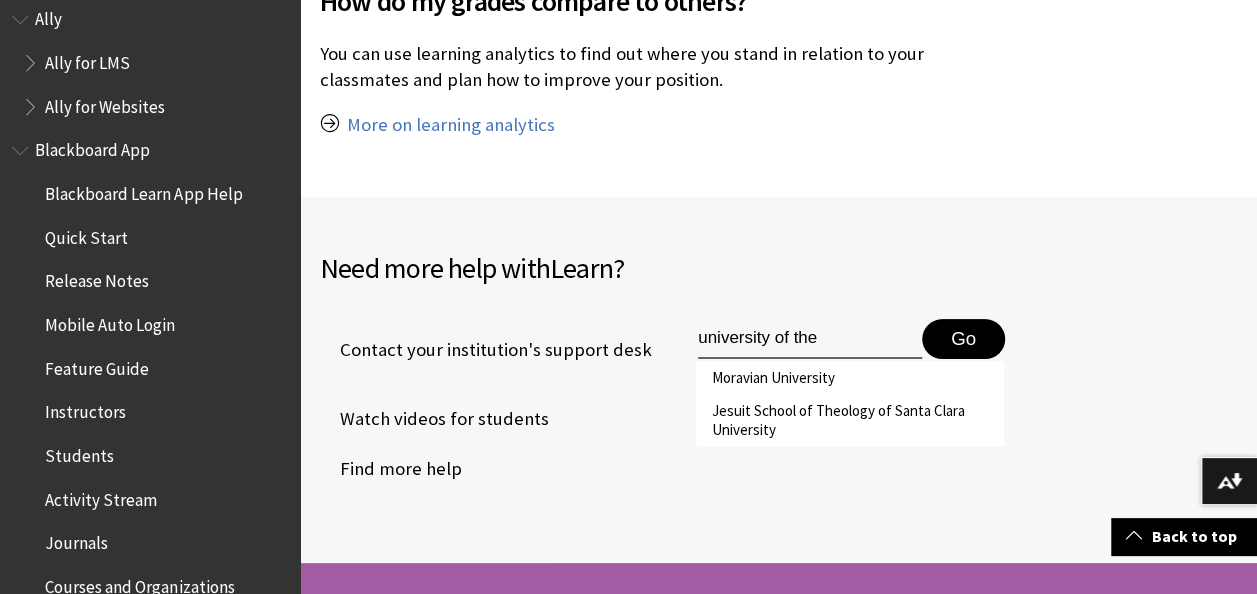 scroll, scrollTop: 0, scrollLeft: 0, axis: both 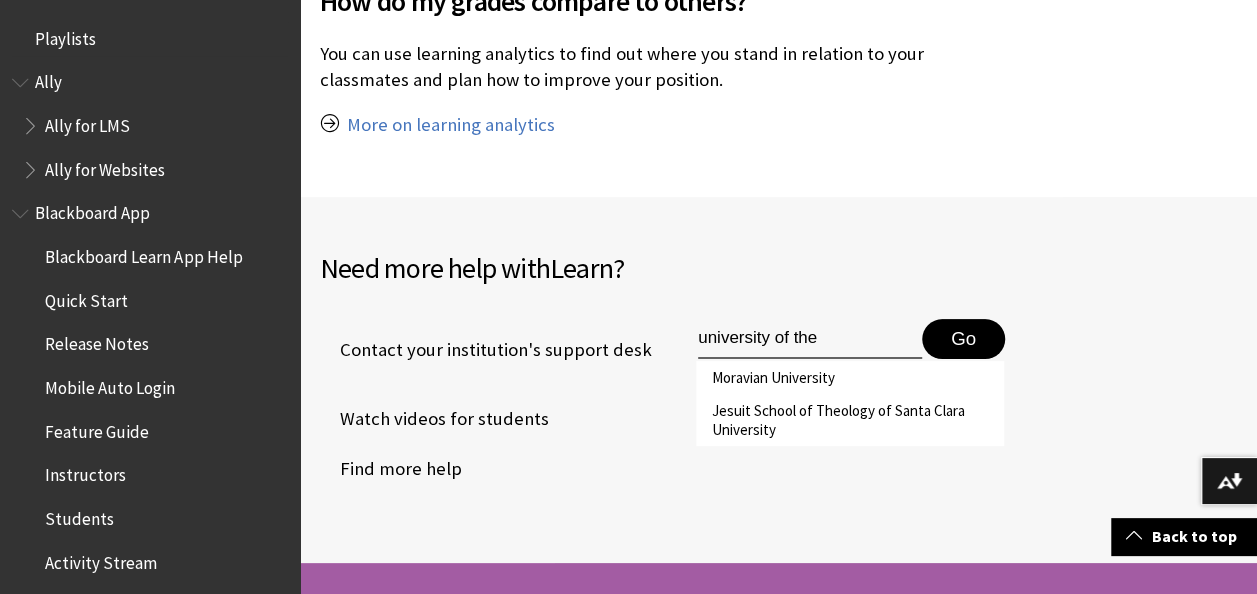 click on "Playlists" at bounding box center (150, 39) 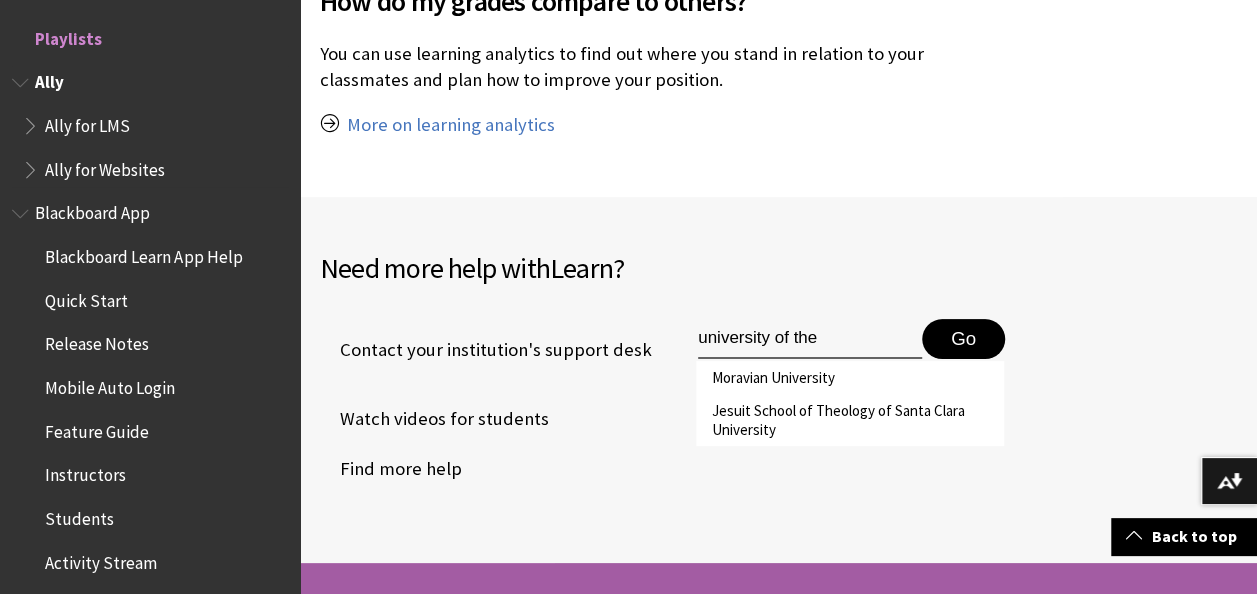 click on "Ally" at bounding box center (150, 83) 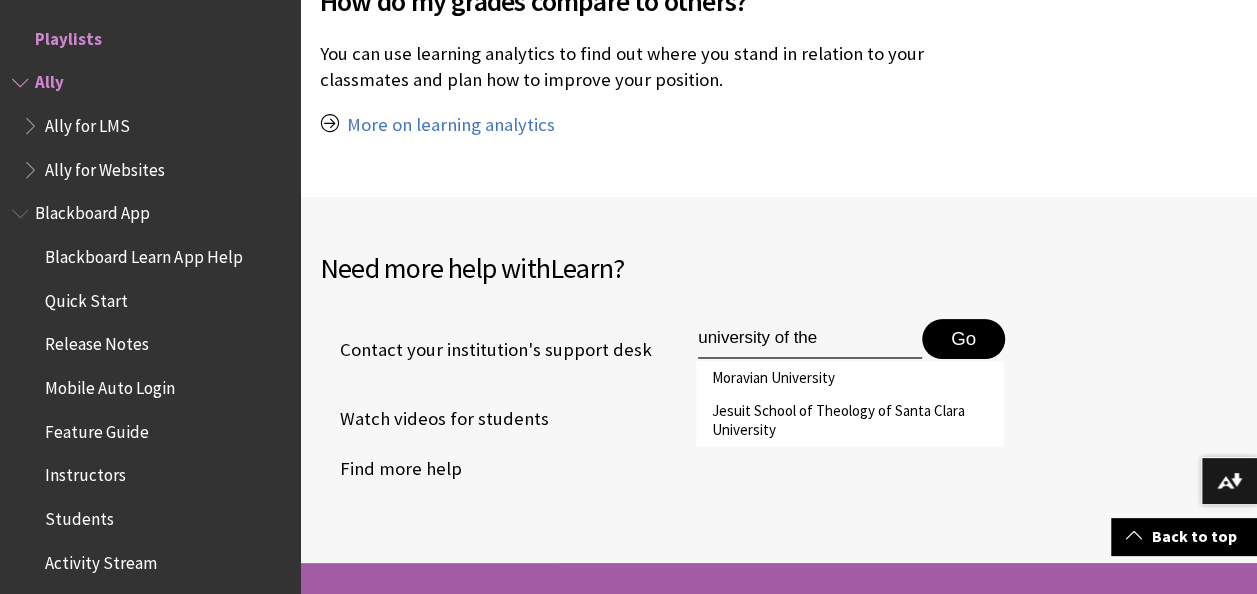 click on "Ally for LMS" at bounding box center (87, 122) 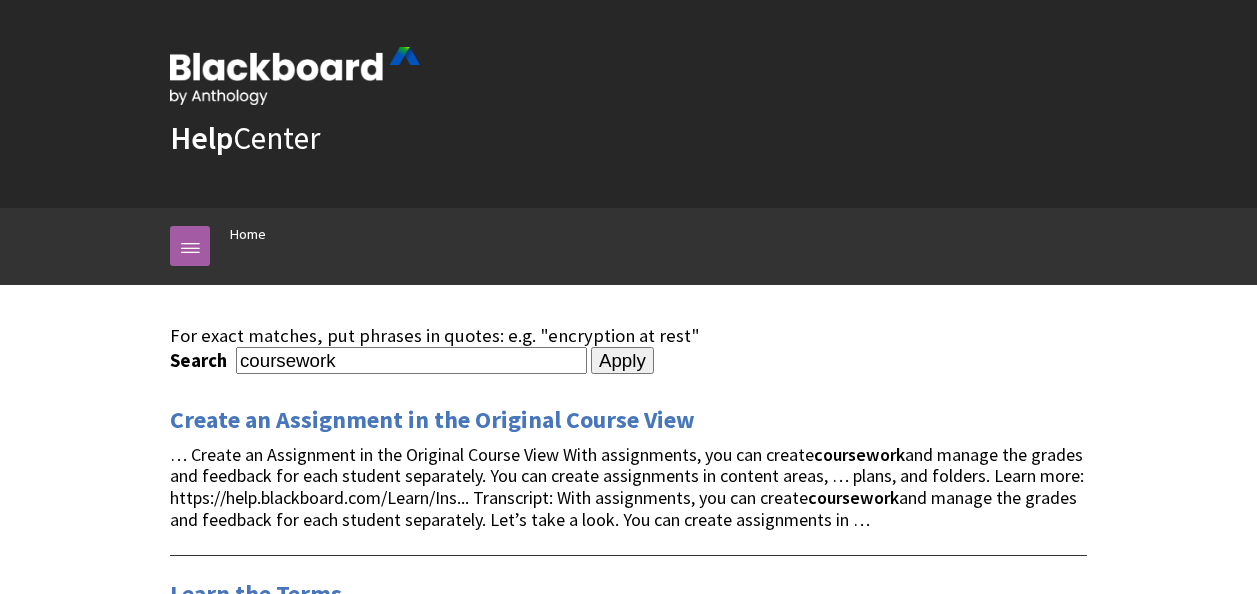 scroll, scrollTop: 3276, scrollLeft: 0, axis: vertical 